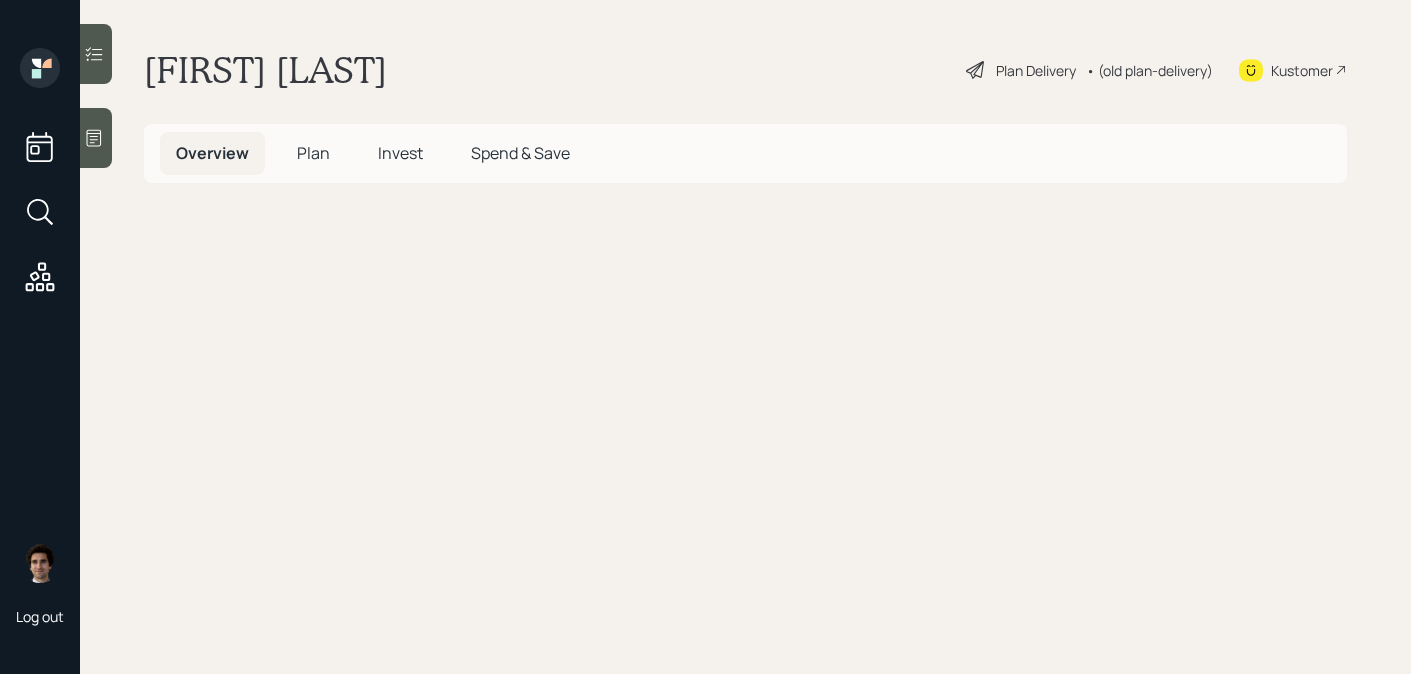 scroll, scrollTop: 0, scrollLeft: 0, axis: both 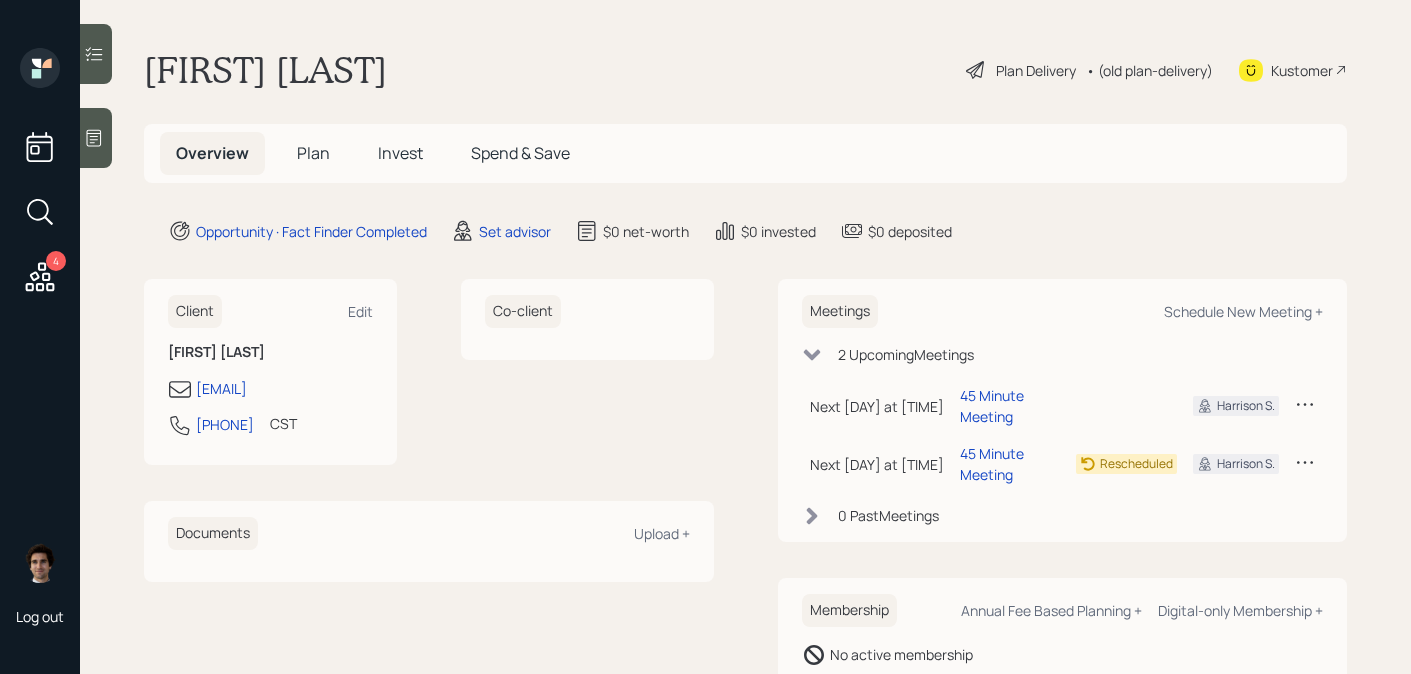 click at bounding box center (96, 138) 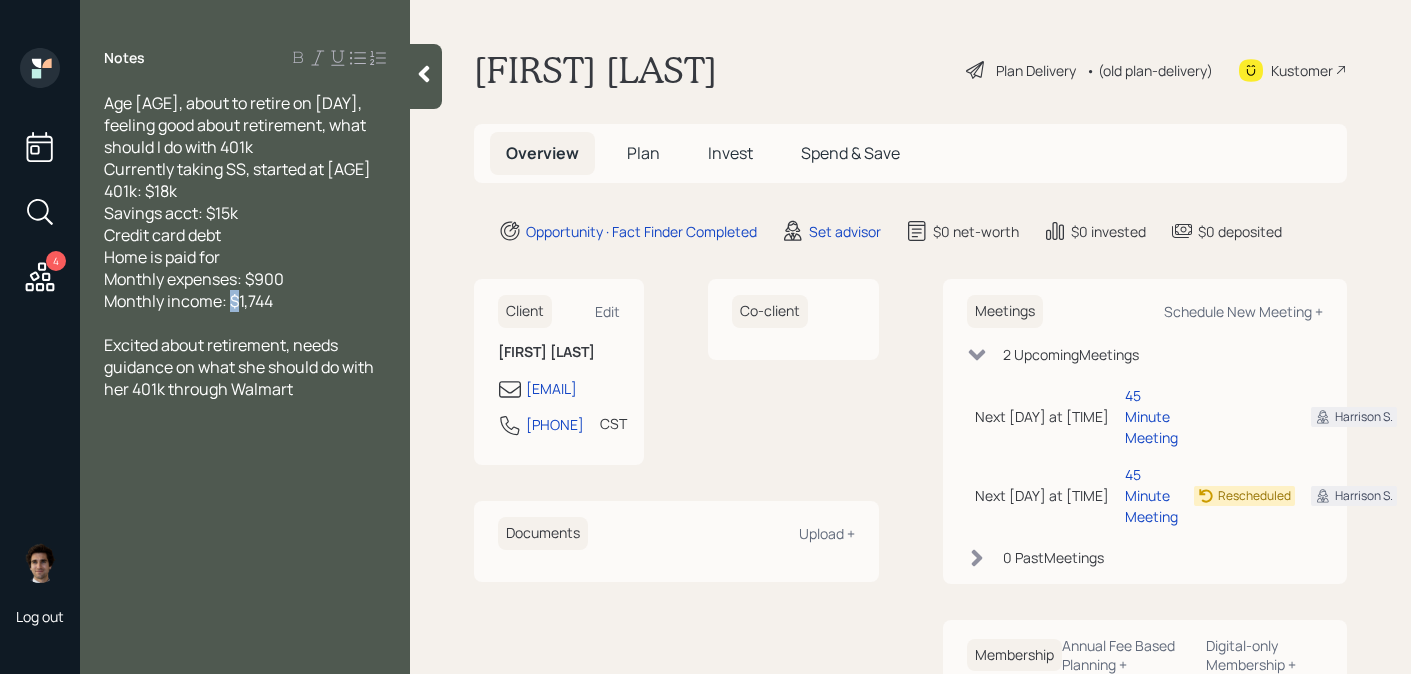 drag, startPoint x: 309, startPoint y: 291, endPoint x: 269, endPoint y: 295, distance: 40.1995 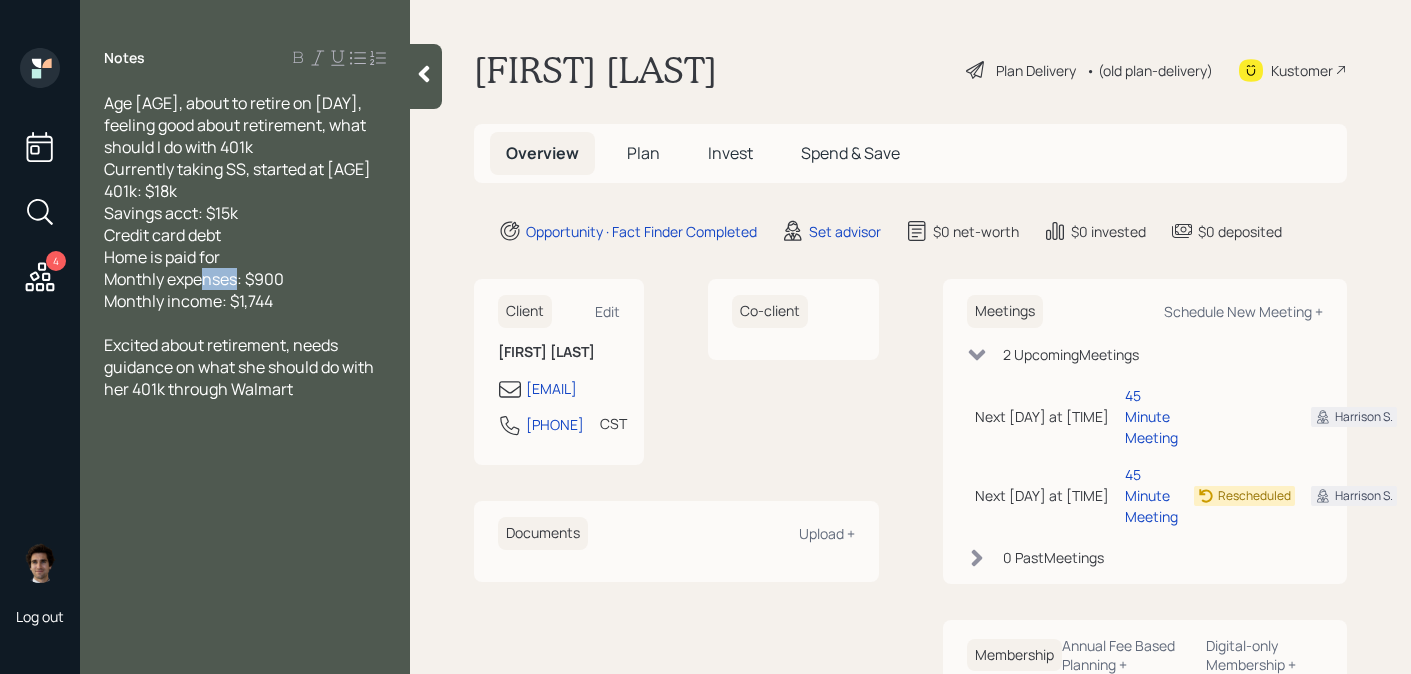 drag, startPoint x: 282, startPoint y: 276, endPoint x: 245, endPoint y: 279, distance: 37.12142 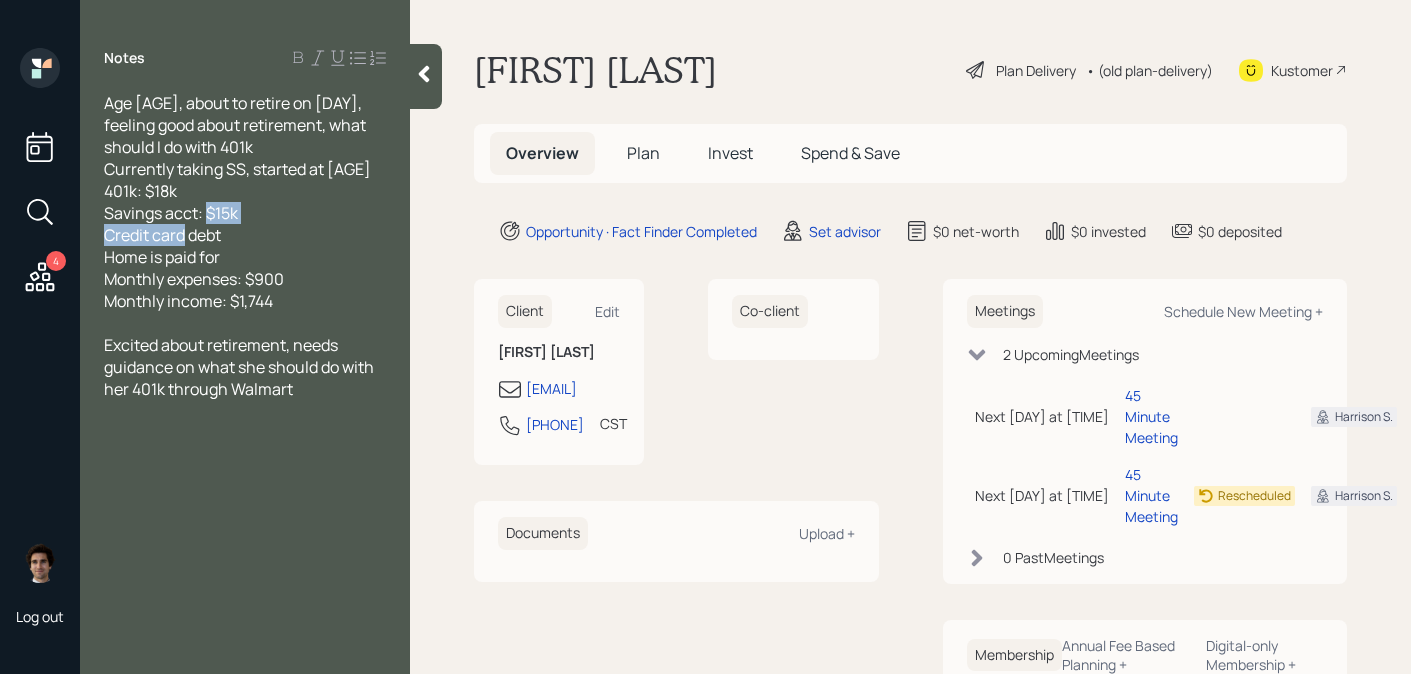drag, startPoint x: 240, startPoint y: 237, endPoint x: 76, endPoint y: 233, distance: 164.04877 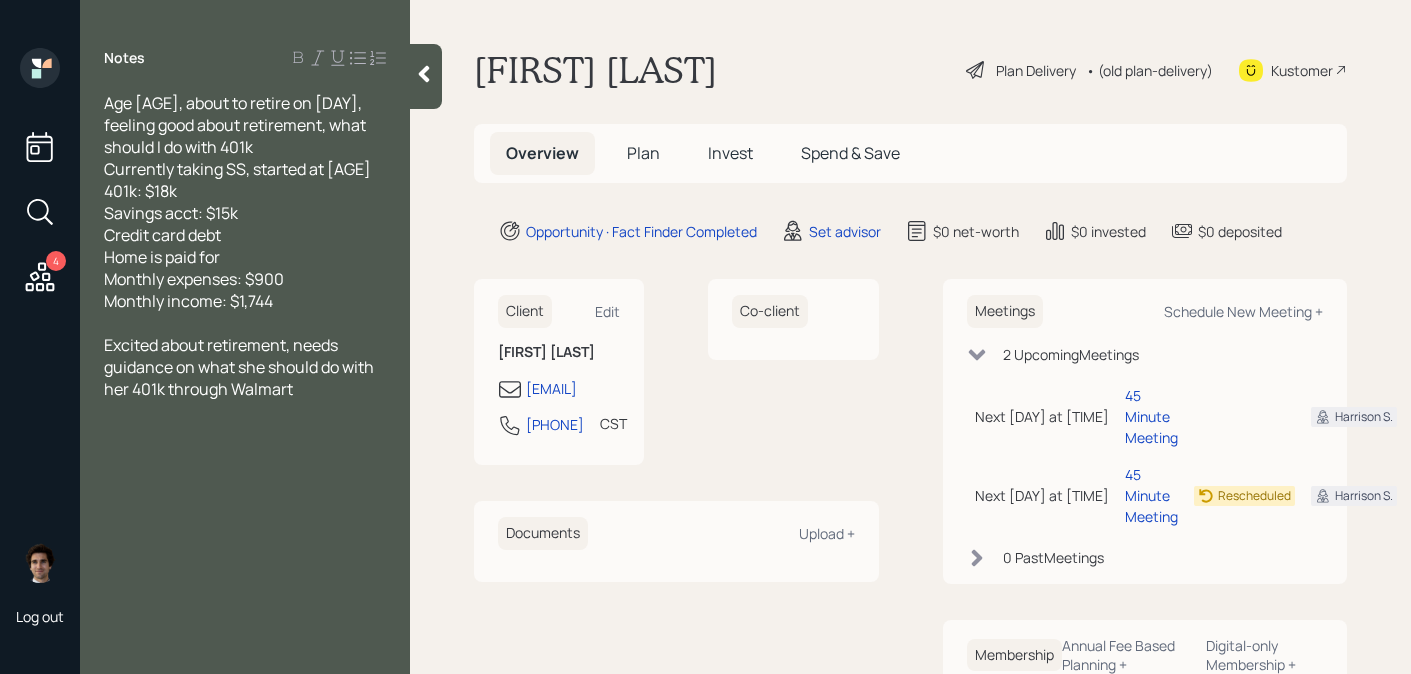 click on "Age [AGE], about to retire on [DAY], feeling good about retirement, what should I do with 401k
Currently taking SS, started at [AGE]
401k: $18k
Savings acct: $15k
Credit card debt
Home is paid for
Monthly expenses: $900
Monthly income: $1,744" at bounding box center [245, 202] 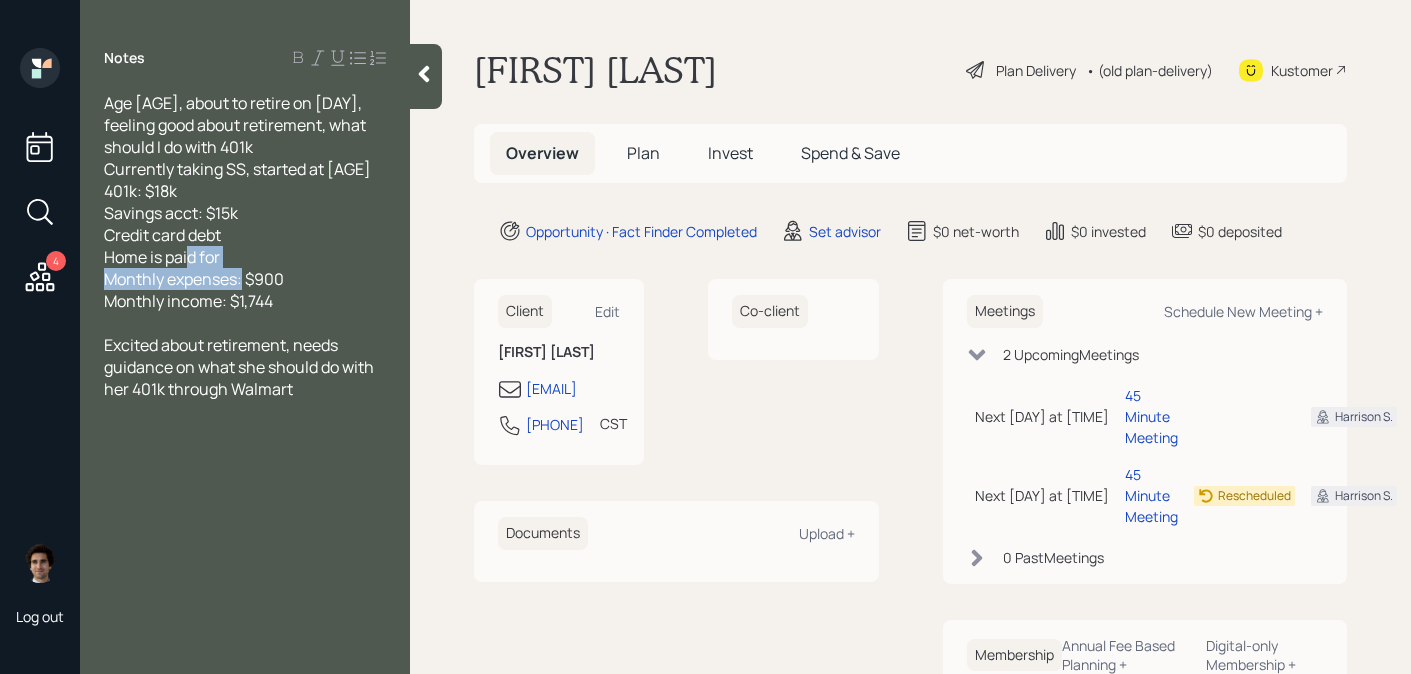 click on "Age [AGE], about to retire on [DAY], feeling good about retirement, what should I do with 401k
Currently taking SS, started at [AGE]
401k: $18k
Savings acct: $15k
Credit card debt
Home is paid for
Monthly expenses: $900
Monthly income: $1,744" at bounding box center (245, 202) 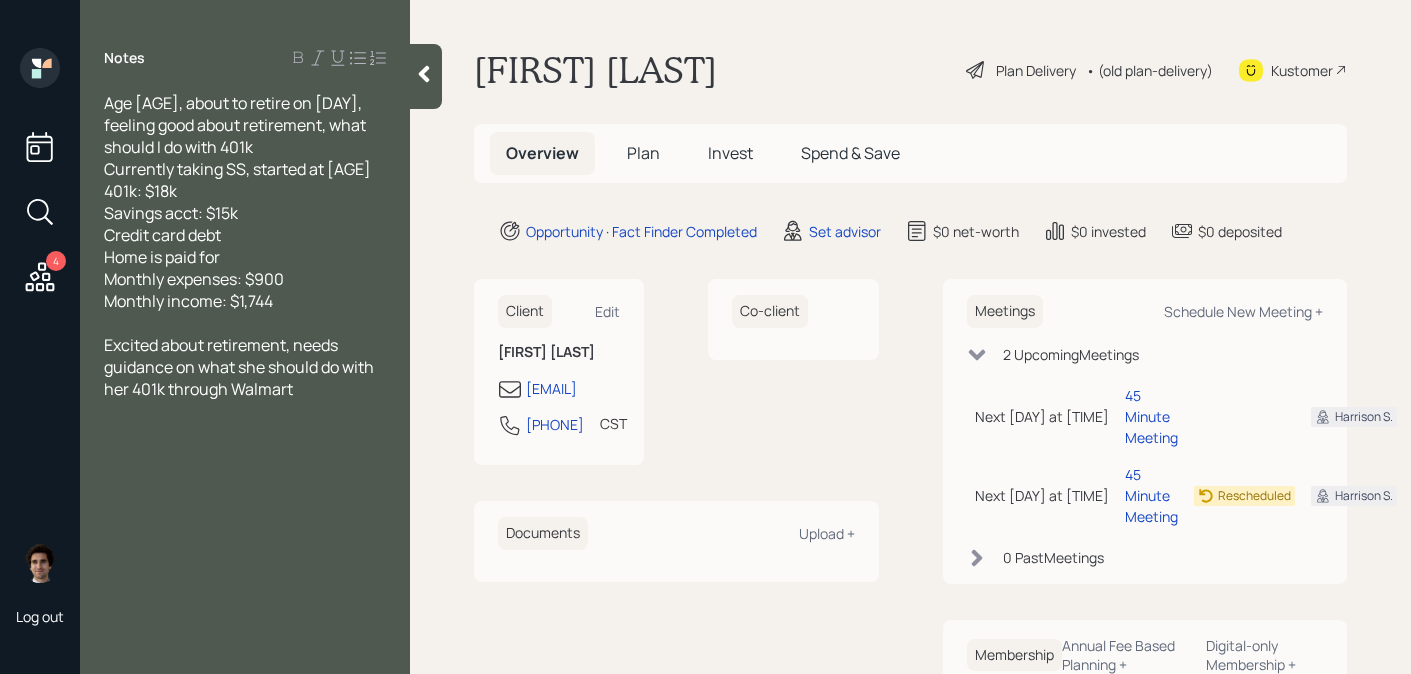 click on "Age [AGE], about to retire on [DAY], feeling good about retirement, what should I do with 401k
Currently taking SS, started at [AGE]
401k: $18k
Savings acct: $15k
Credit card debt
Home is paid for
Monthly expenses: $900
Monthly income: $1,744" at bounding box center [245, 202] 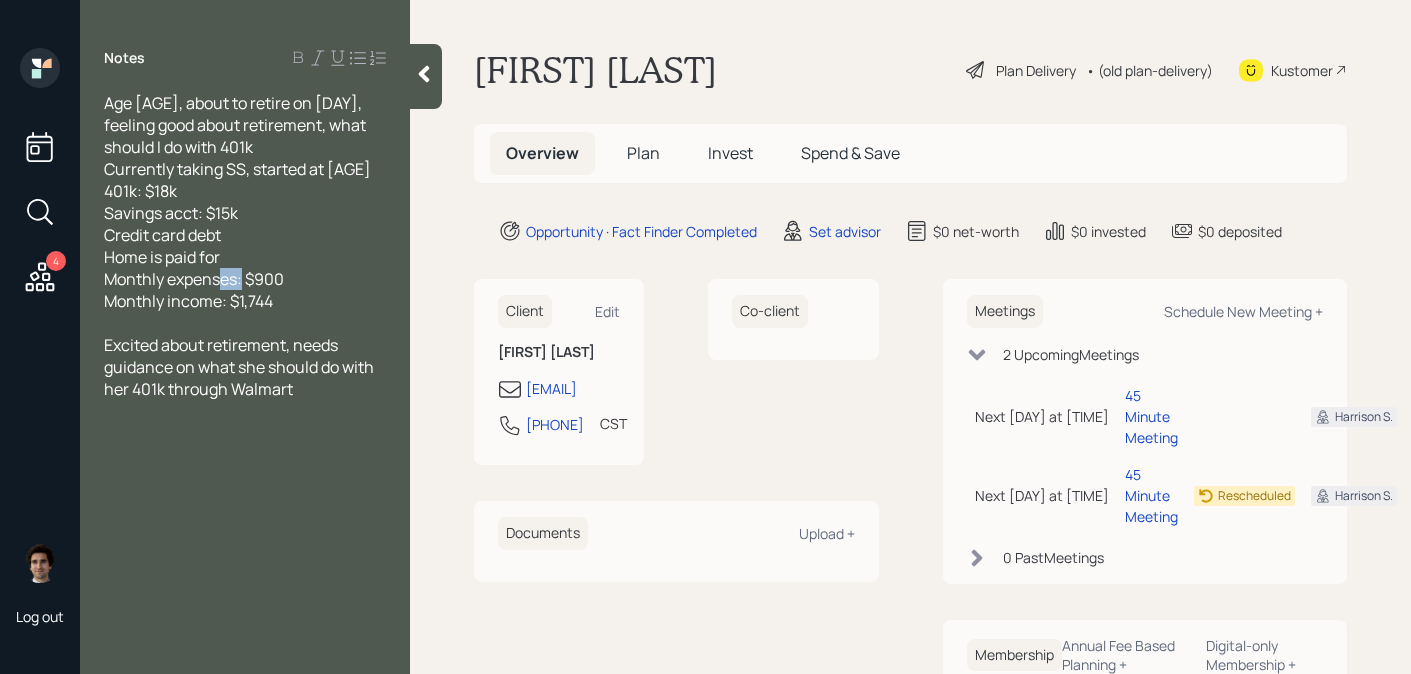 drag, startPoint x: 293, startPoint y: 281, endPoint x: 253, endPoint y: 281, distance: 40 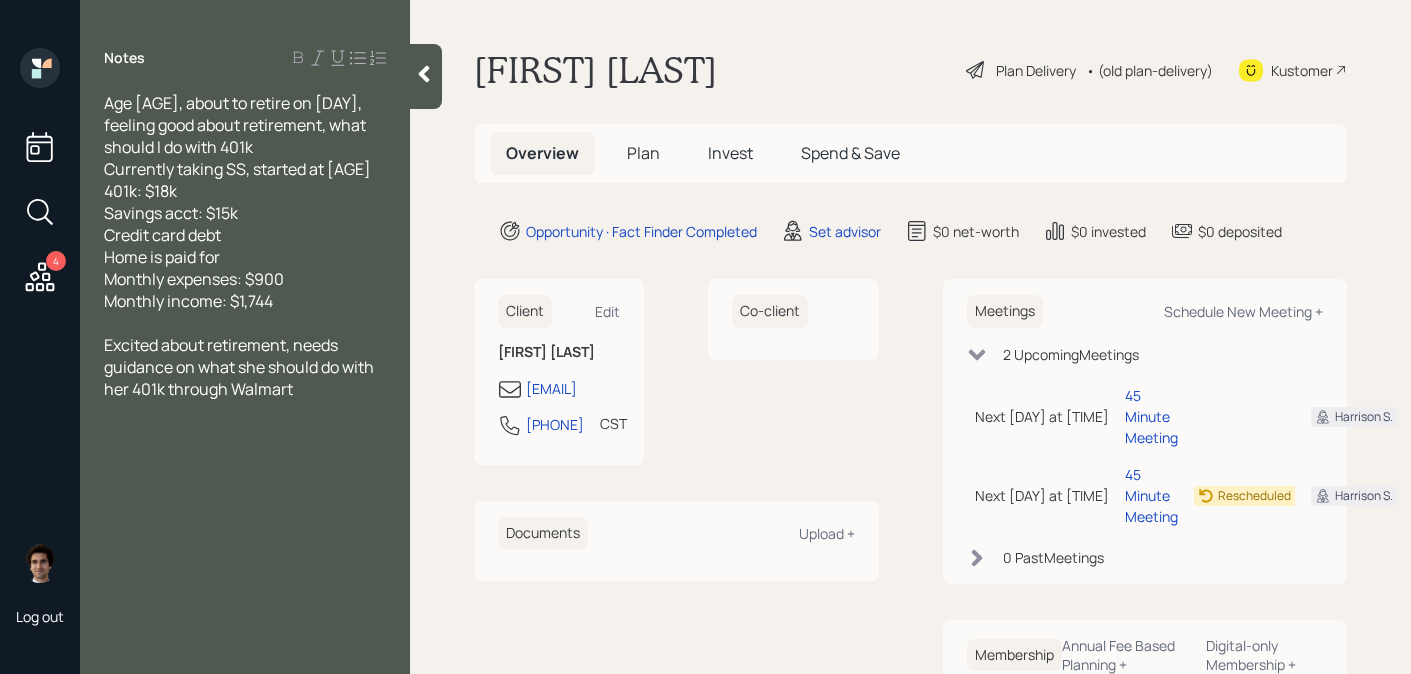click on "Age [AGE], about to retire on [DAY], feeling good about retirement, what should I do with 401k
Currently taking SS, started at [AGE]
401k: $18k
Savings acct: $15k
Credit card debt
Home is paid for
Monthly expenses: $900
Monthly income: $1,744" at bounding box center (237, 202) 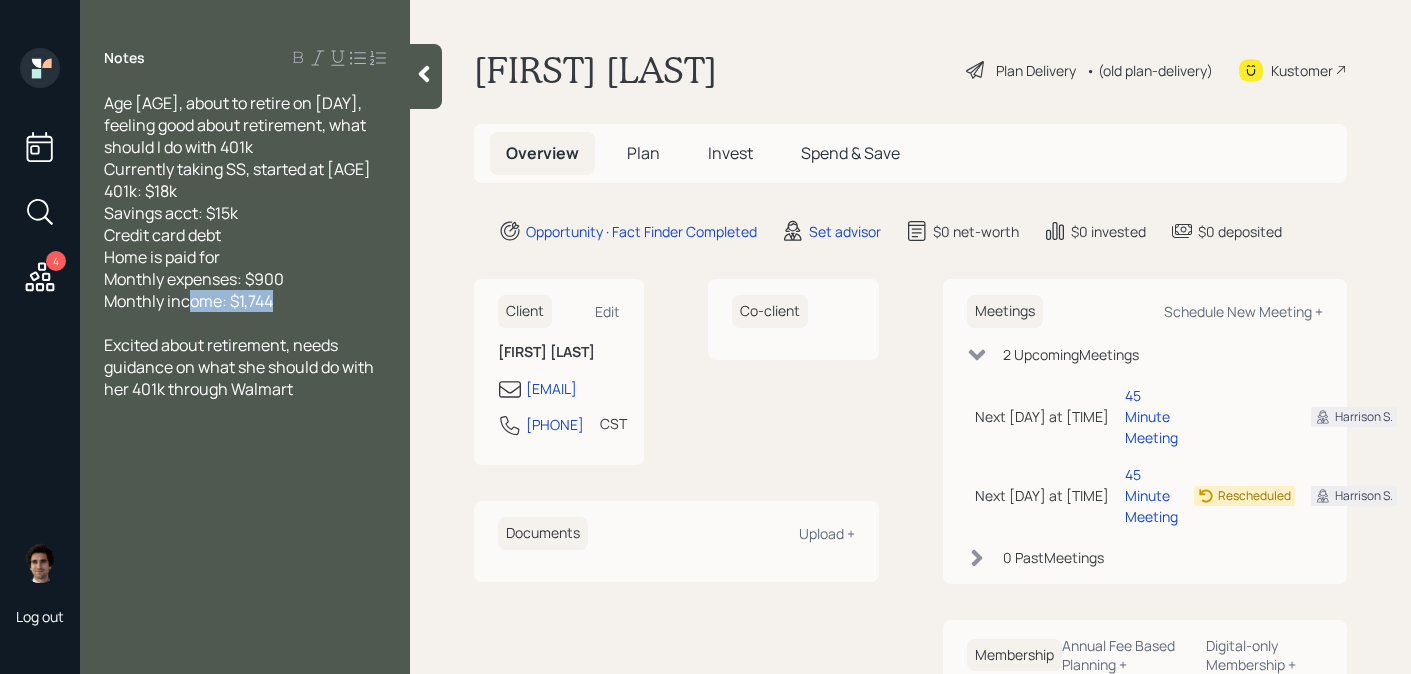 drag, startPoint x: 286, startPoint y: 314, endPoint x: 233, endPoint y: 302, distance: 54.34151 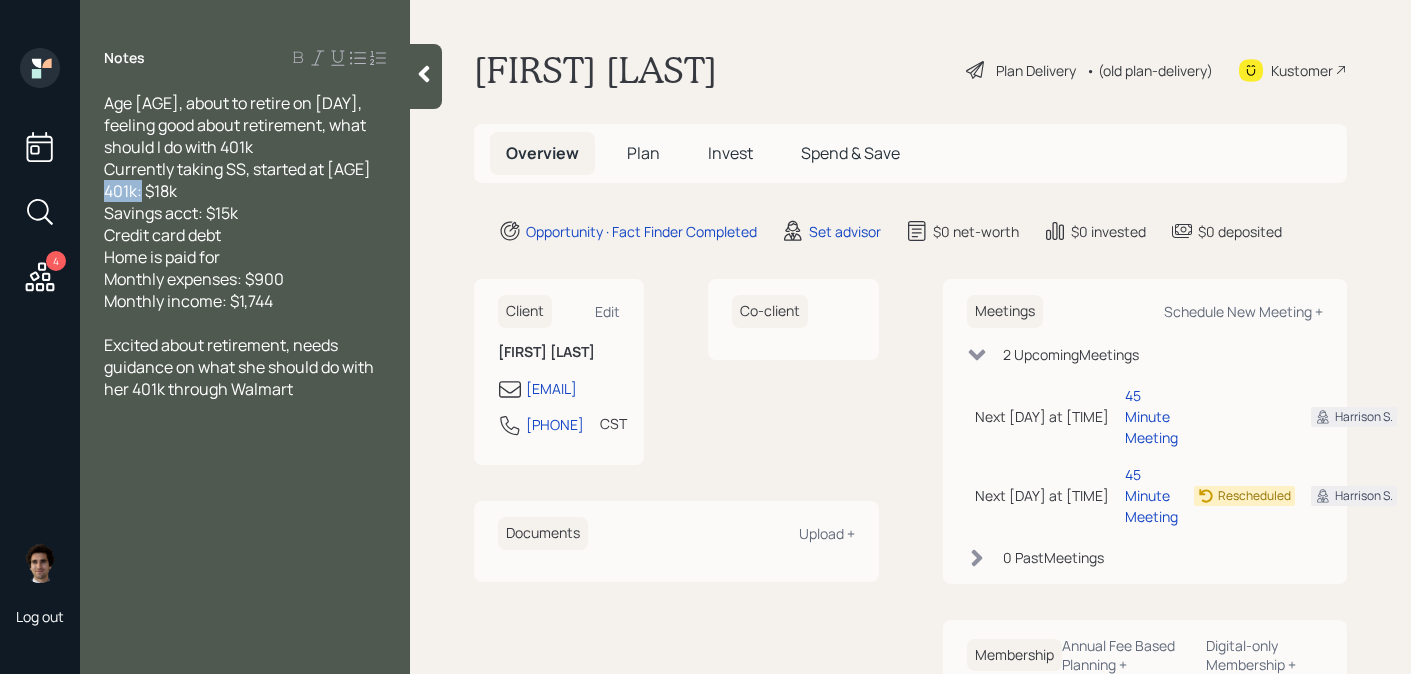 drag, startPoint x: 194, startPoint y: 183, endPoint x: 143, endPoint y: 185, distance: 51.0392 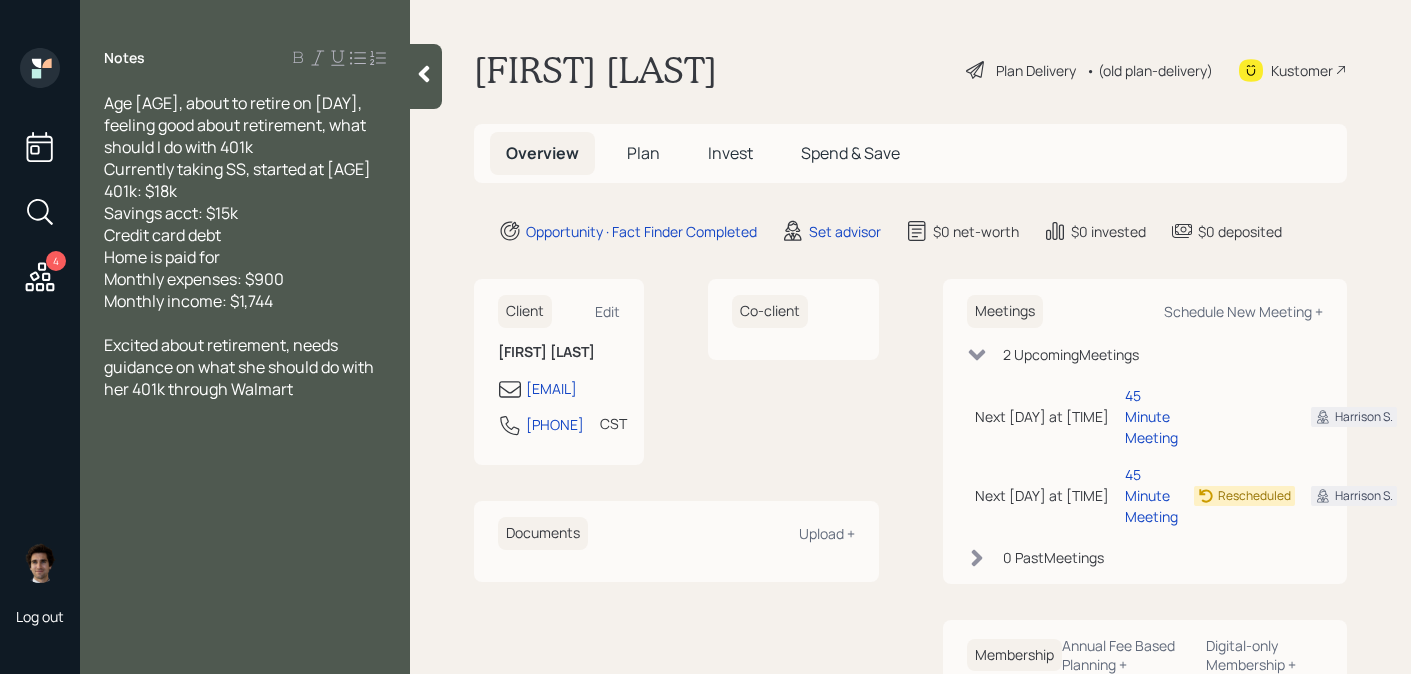 click on "Age [AGE], about to retire on [DAY], feeling good about retirement, what should I do with 401k
Currently taking SS, started at [AGE]
401k: $18k
Savings acct: $15k
Credit card debt
Home is paid for
Monthly expenses: $900
Monthly income: $1,744" at bounding box center [245, 202] 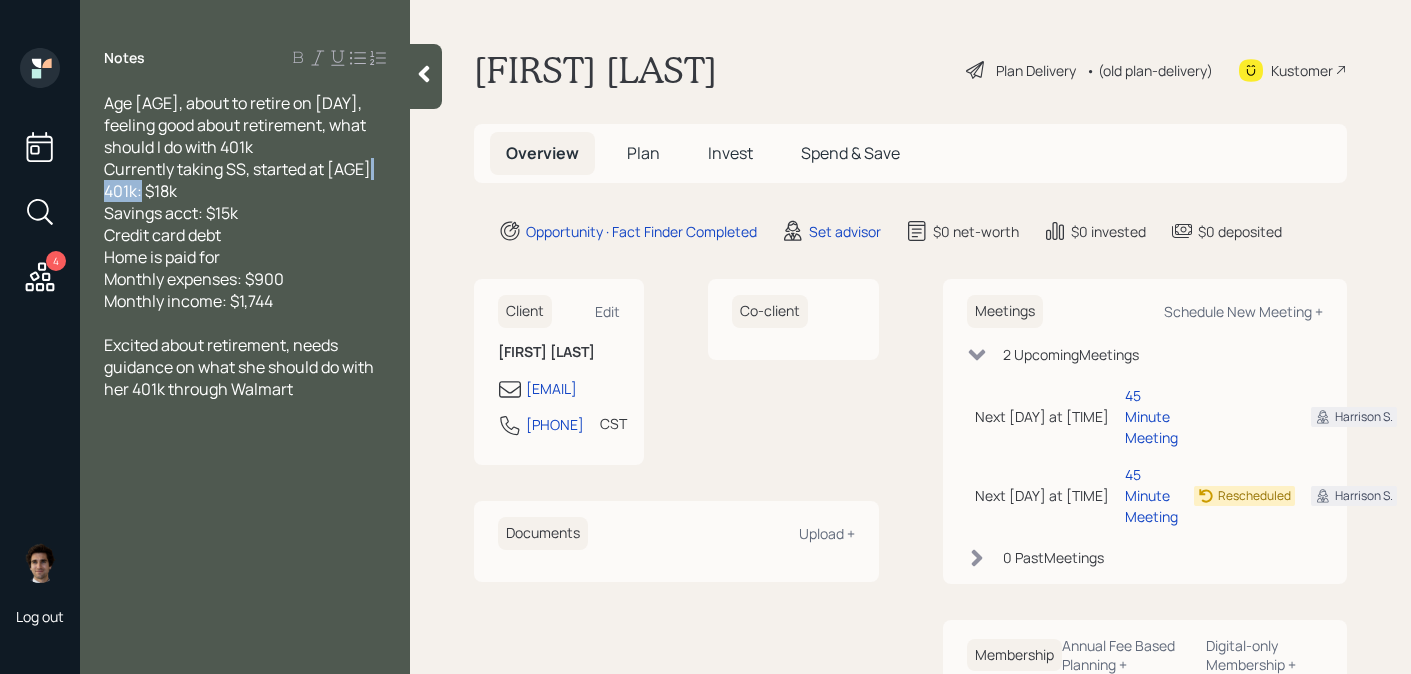 drag, startPoint x: 190, startPoint y: 186, endPoint x: 135, endPoint y: 191, distance: 55.226807 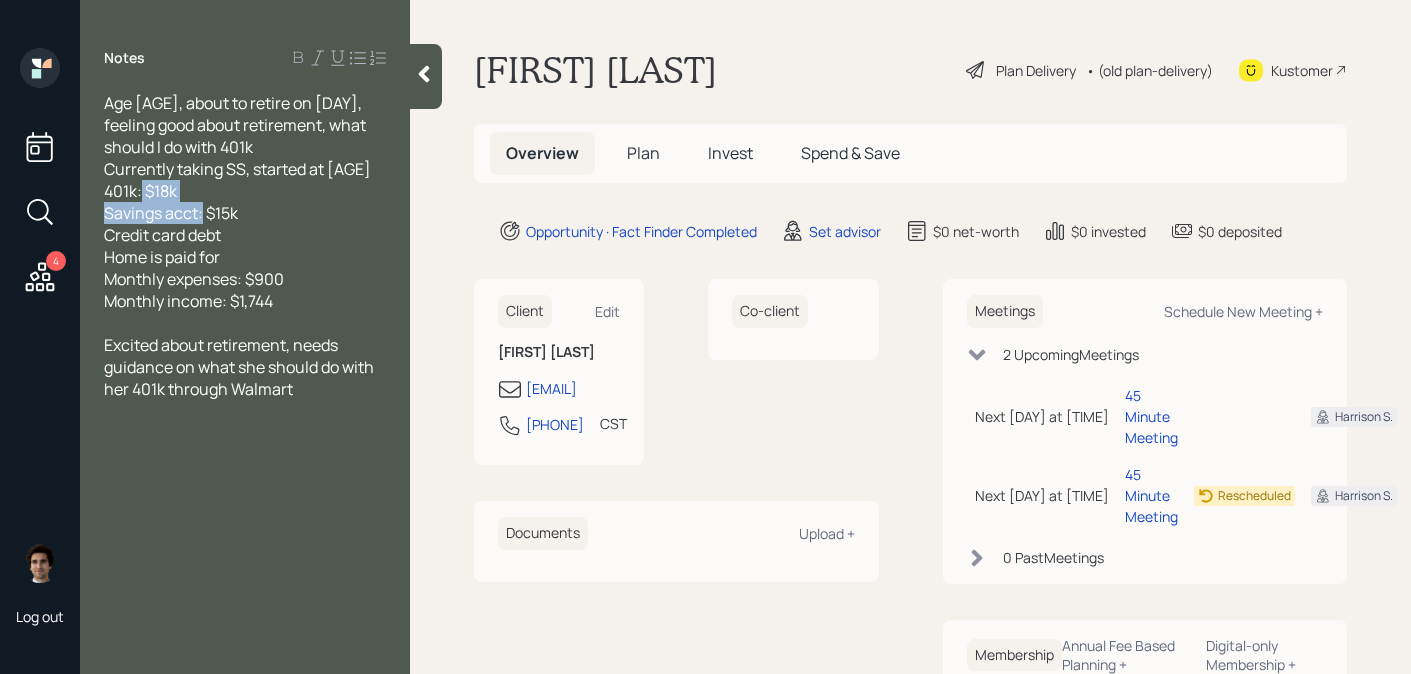 drag, startPoint x: 242, startPoint y: 198, endPoint x: 260, endPoint y: 204, distance: 18.973665 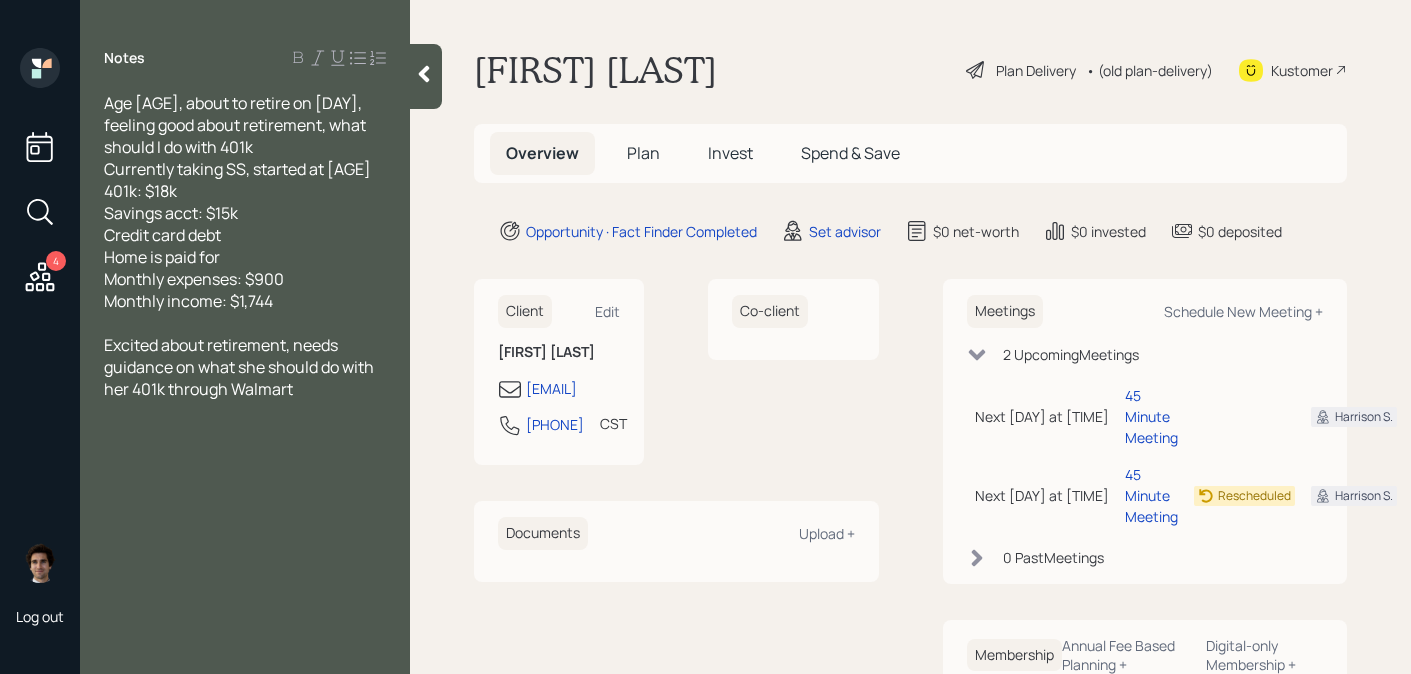 click on "Age [AGE], about to retire on [DAY], feeling good about retirement, what should I do with 401k
Currently taking SS, started at [AGE]
401k: $18k
Savings acct: $15k
Credit card debt
Home is paid for
Monthly expenses: $900
Monthly income: $1,744" at bounding box center (245, 202) 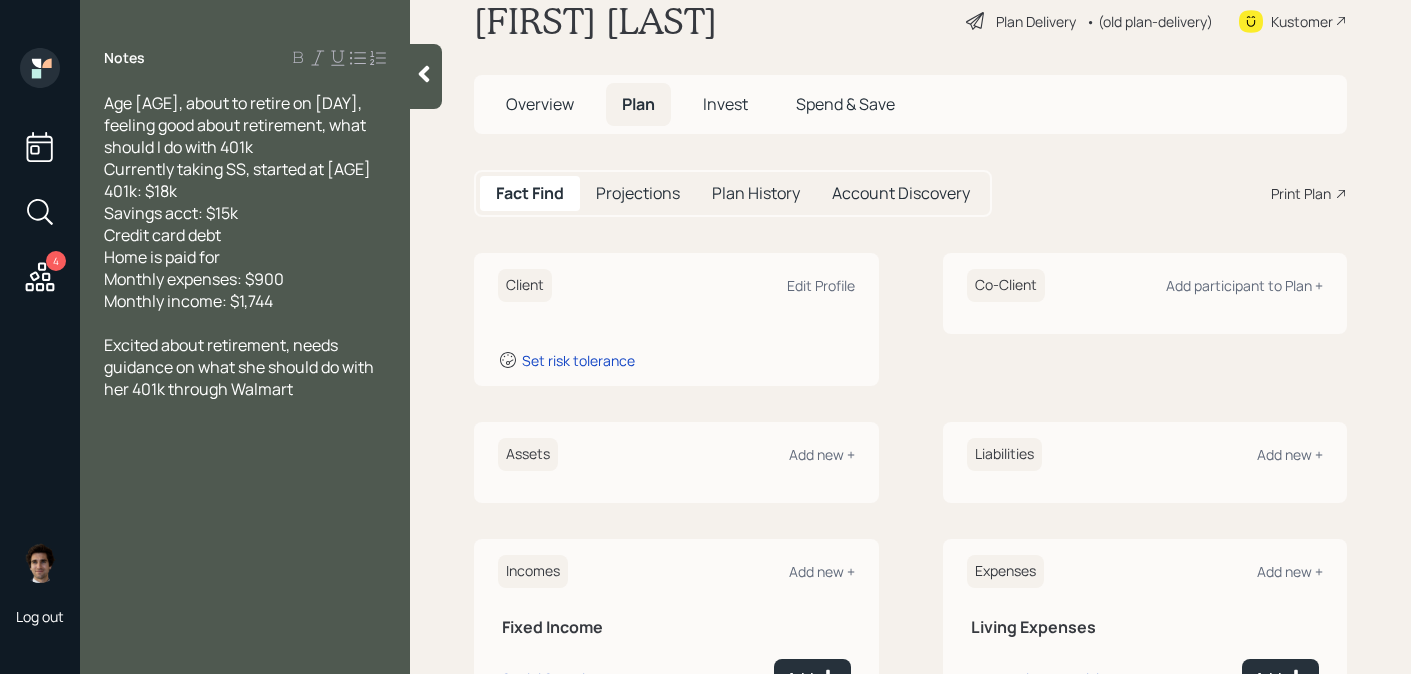 scroll, scrollTop: 0, scrollLeft: 0, axis: both 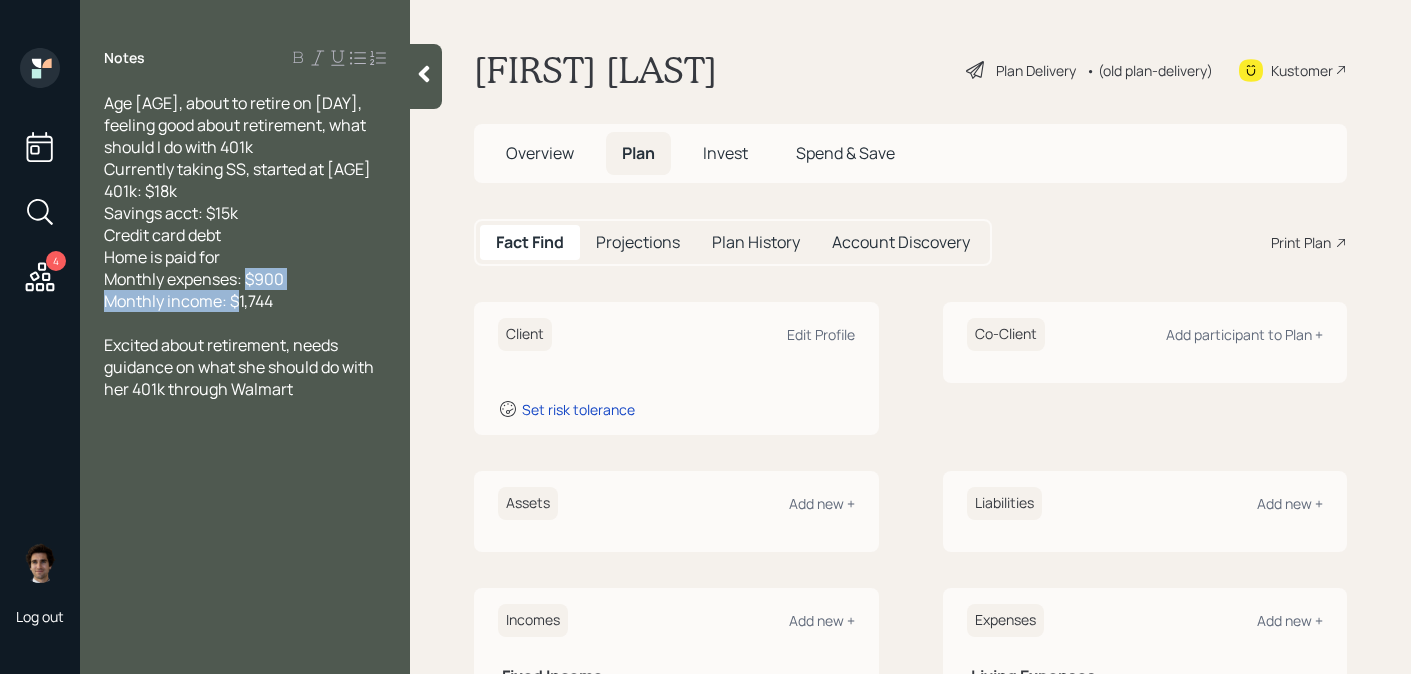 drag, startPoint x: 291, startPoint y: 300, endPoint x: 70, endPoint y: 298, distance: 221.00905 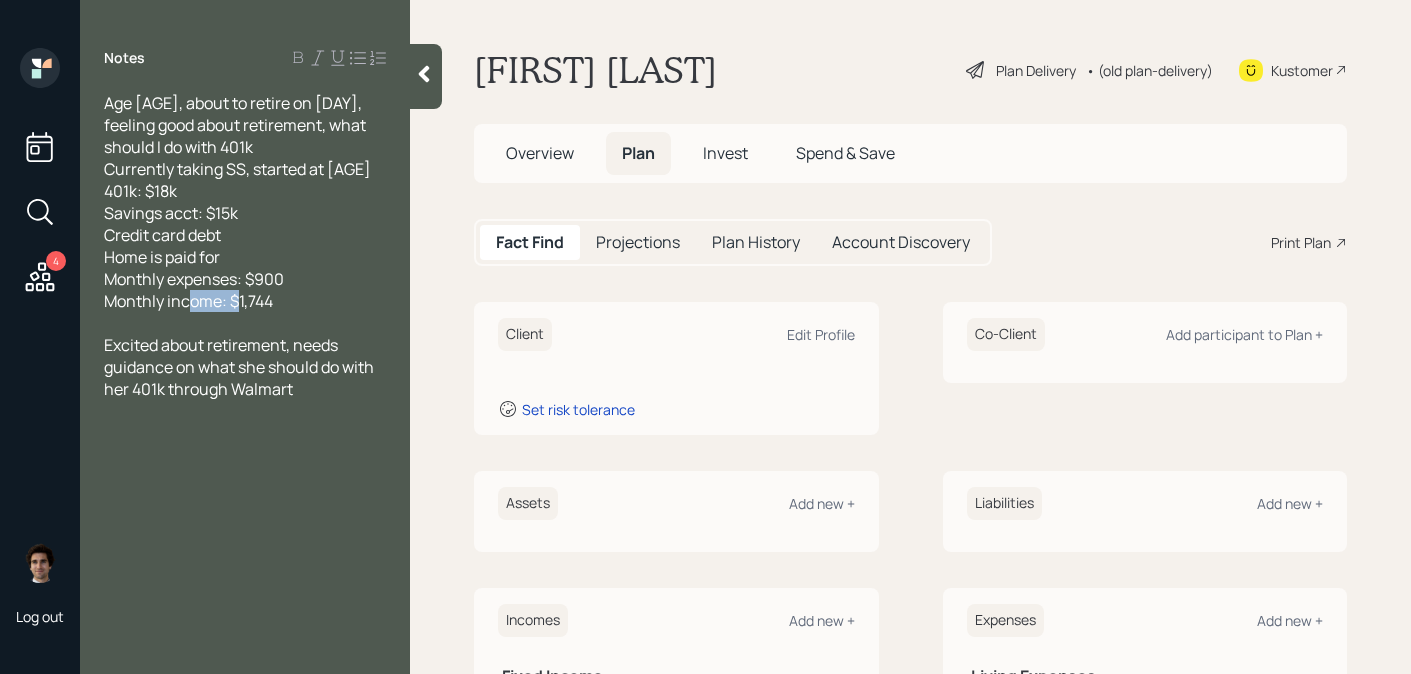 drag, startPoint x: 278, startPoint y: 302, endPoint x: 233, endPoint y: 302, distance: 45 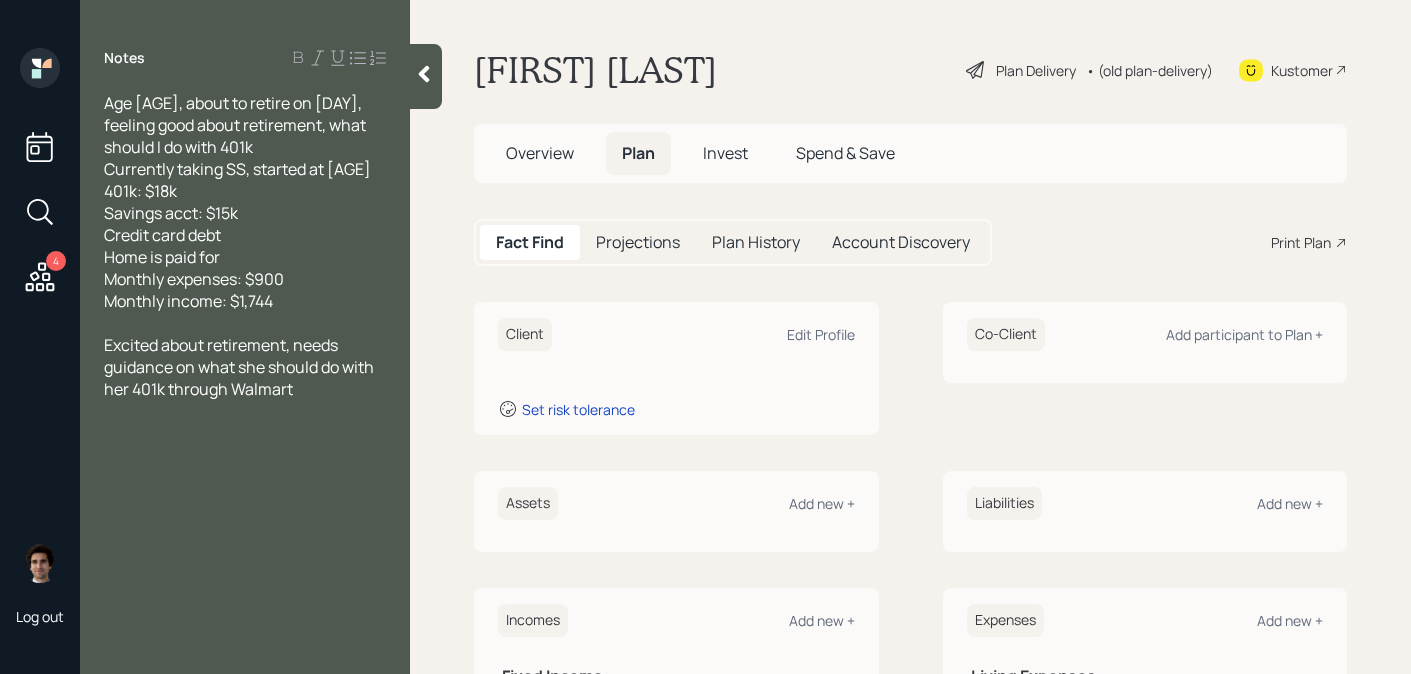 click at bounding box center (245, 323) 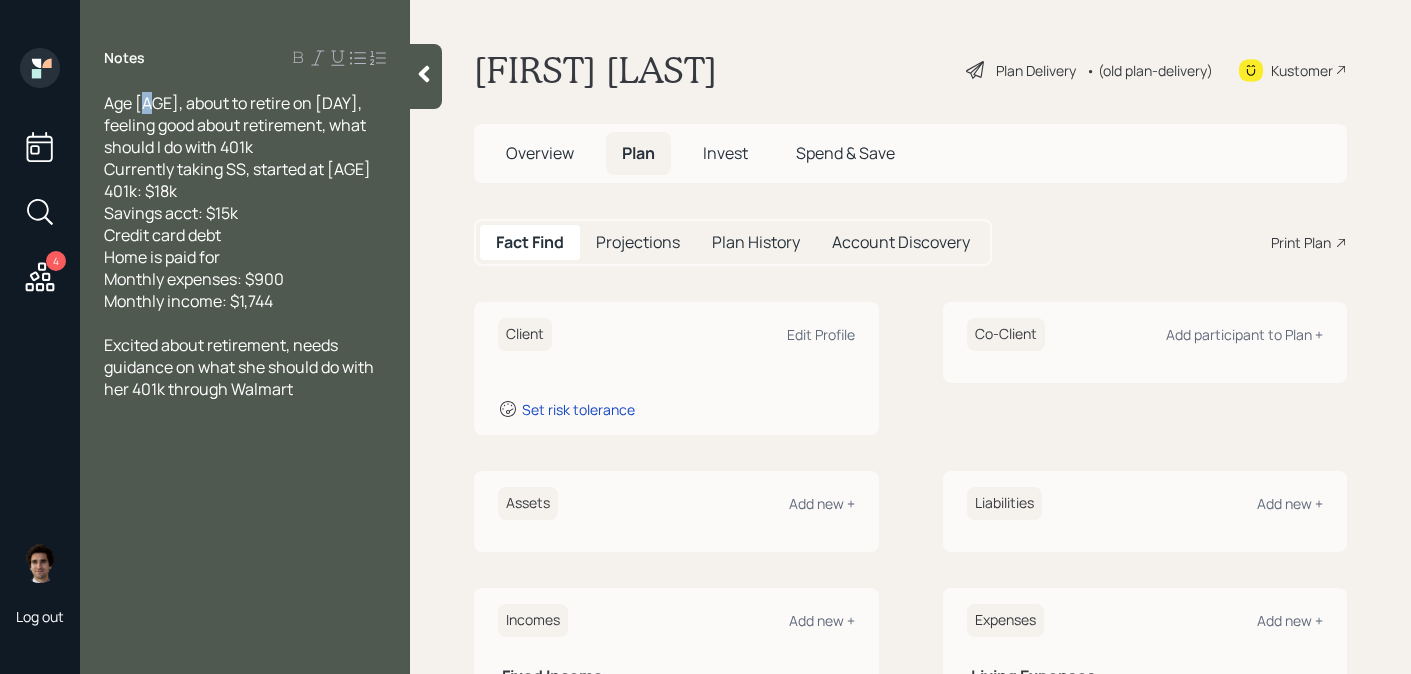 click on "Age [AGE], about to retire on [DAY], feeling good about retirement, what should I do with 401k
Currently taking SS, started at [AGE]
401k: $18k
Savings acct: $15k
Credit card debt
Home is paid for
Monthly expenses: $900
Monthly income: $1,744" at bounding box center (237, 202) 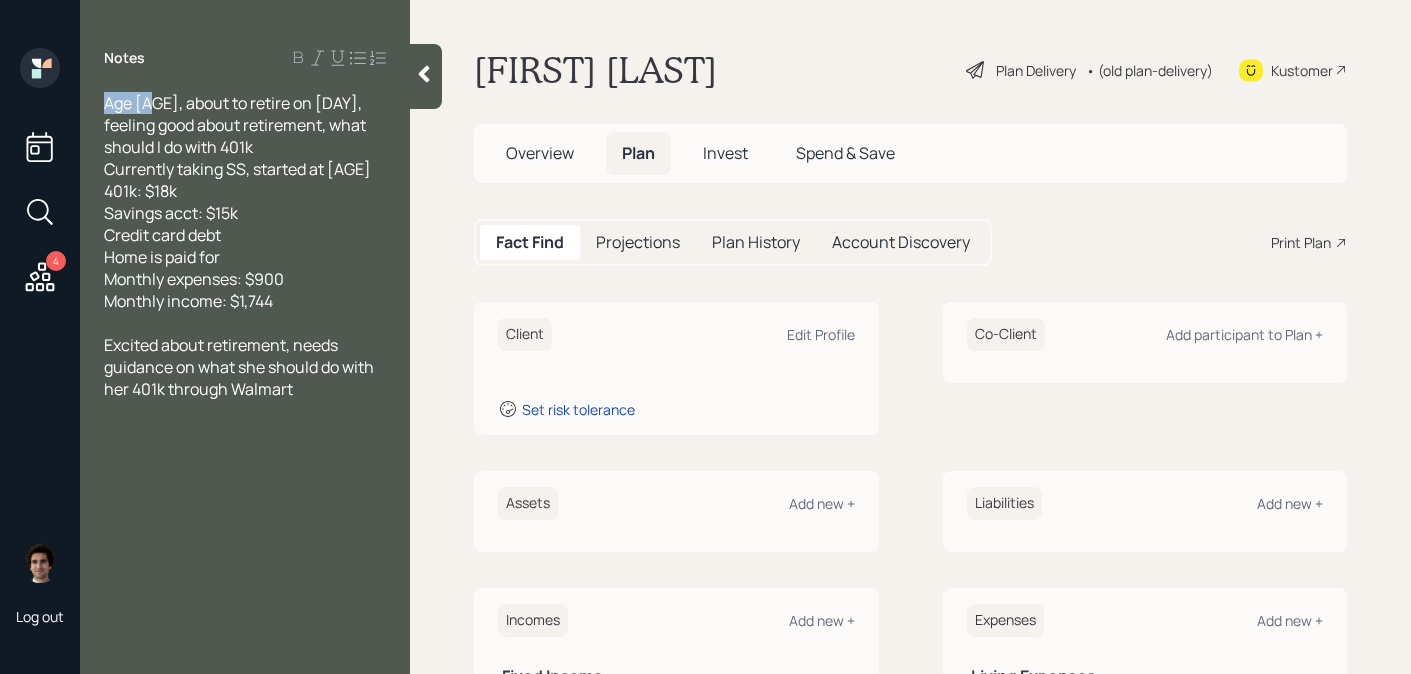 drag, startPoint x: 154, startPoint y: 96, endPoint x: 75, endPoint y: 74, distance: 82.006096 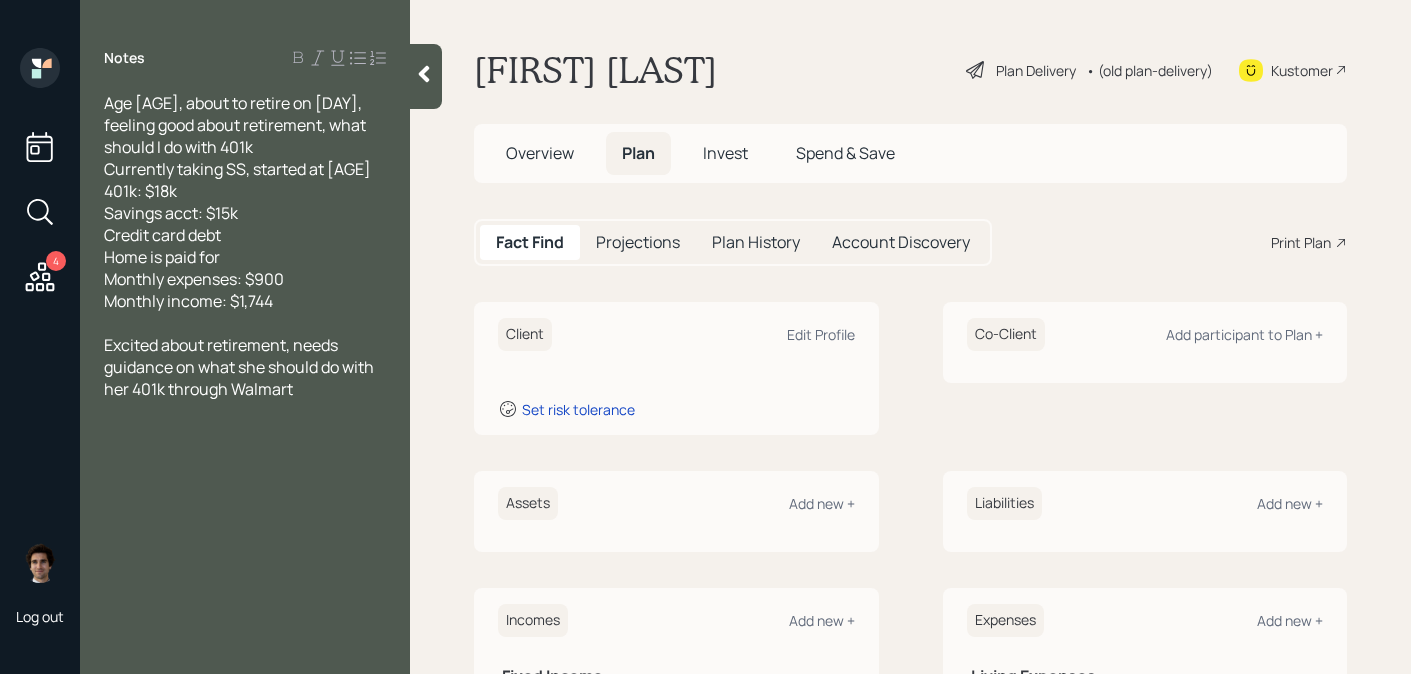 click at bounding box center (245, 323) 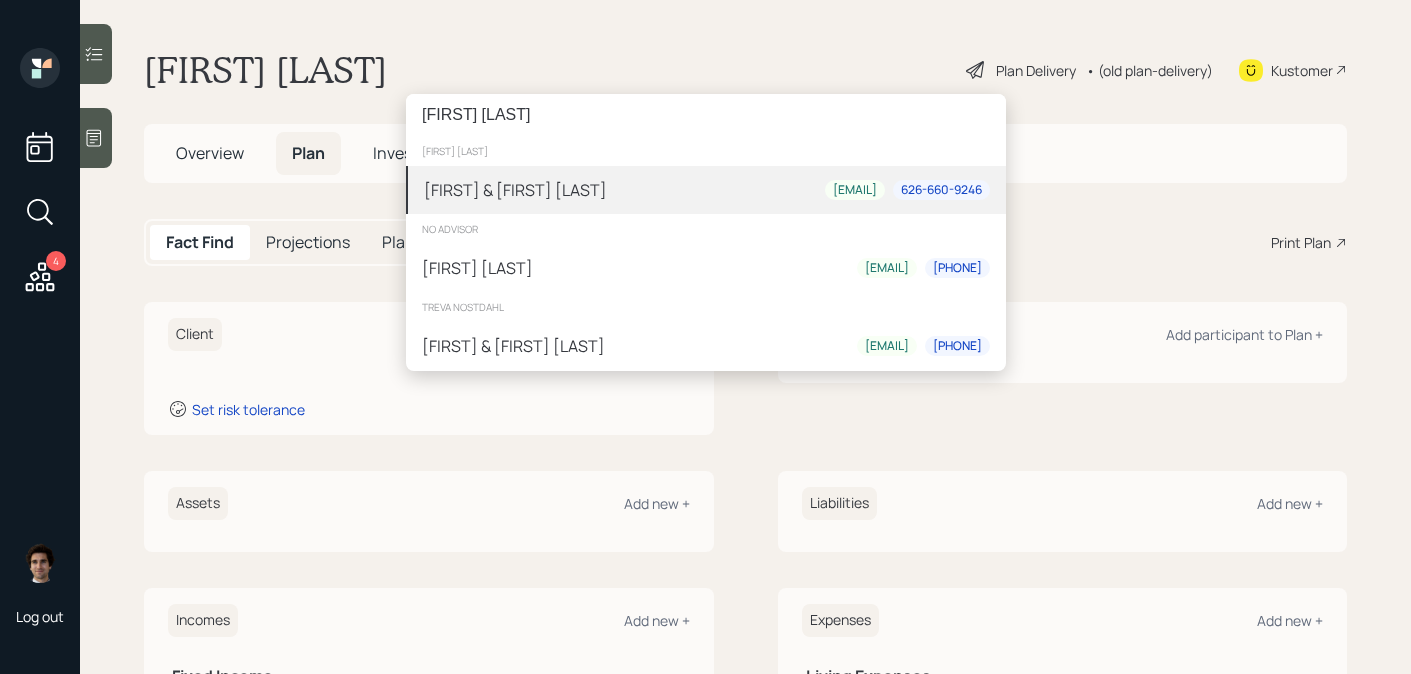 type on "[FIRST] [LAST]" 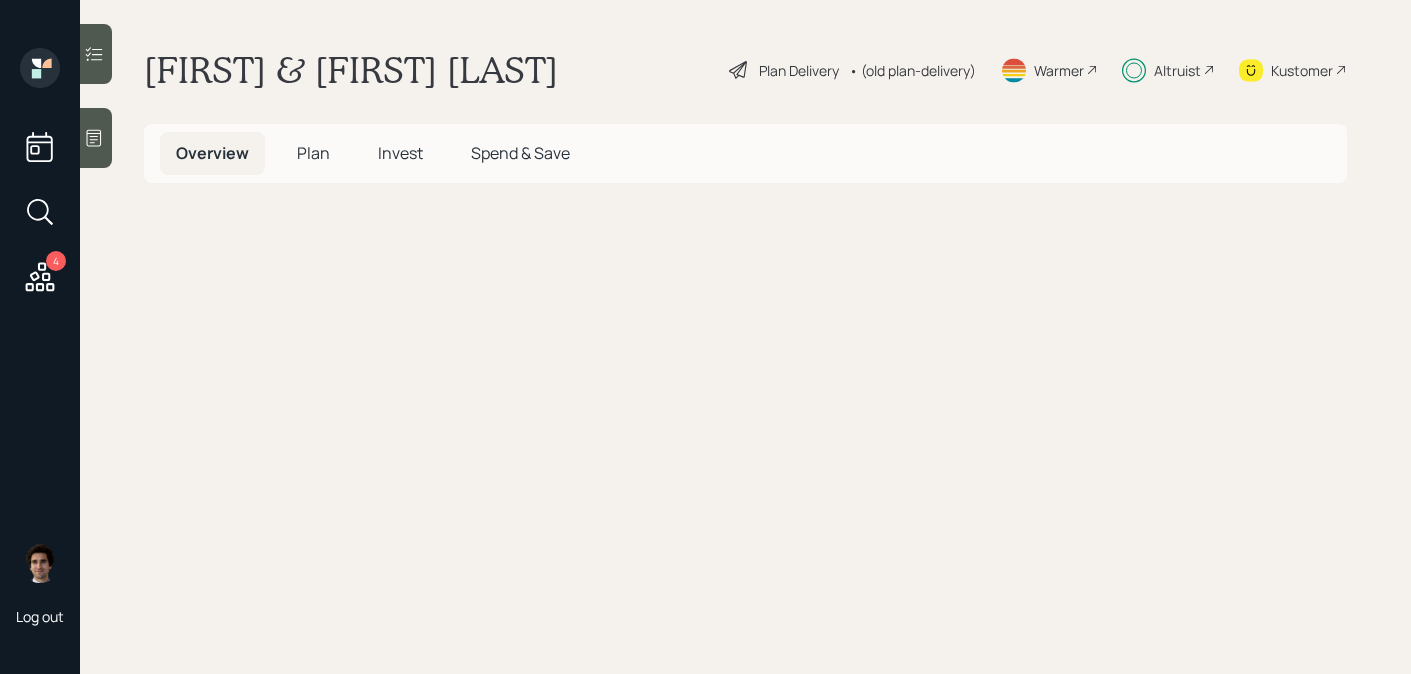 scroll, scrollTop: 0, scrollLeft: 0, axis: both 